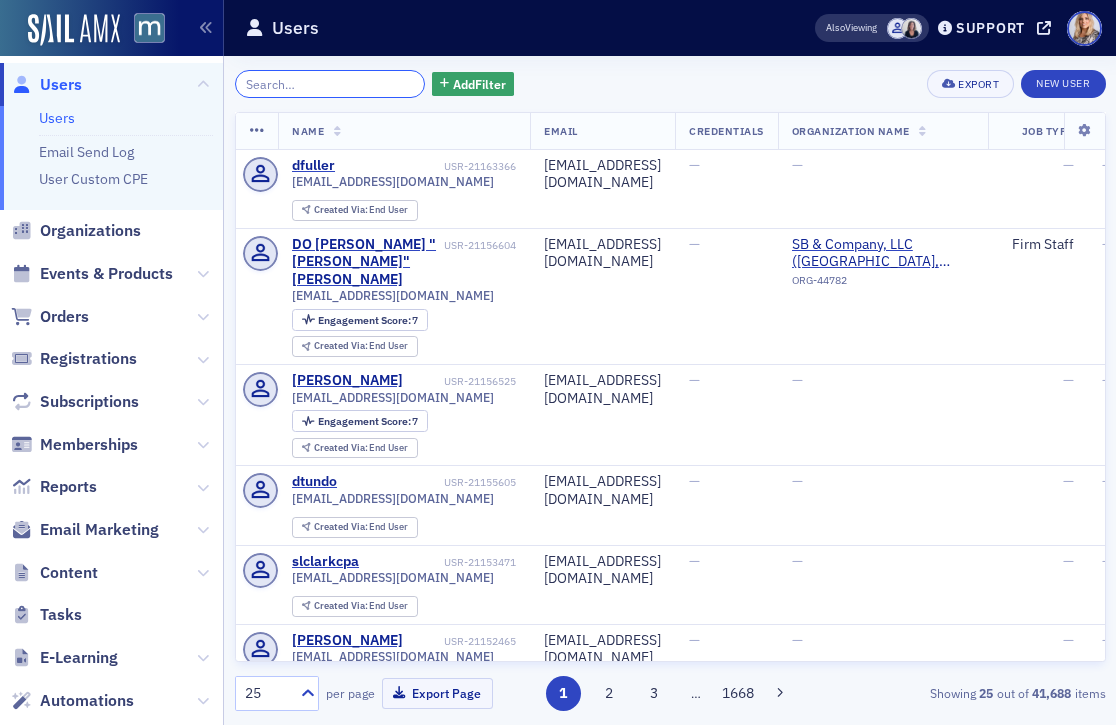 scroll, scrollTop: 0, scrollLeft: 0, axis: both 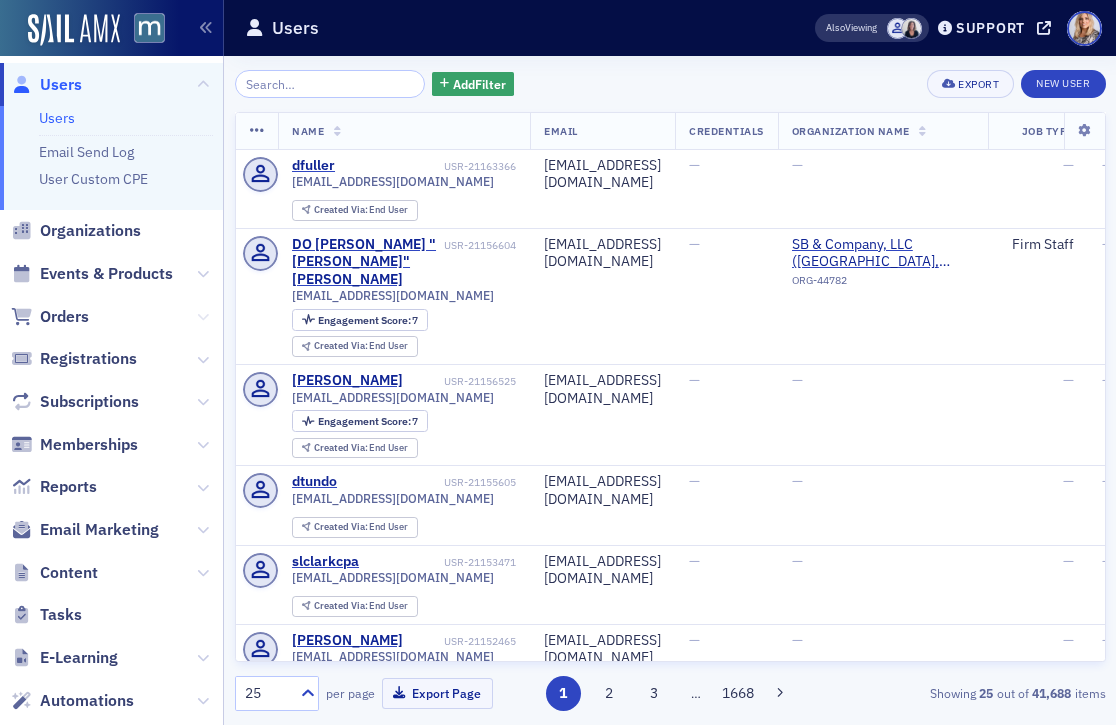 click 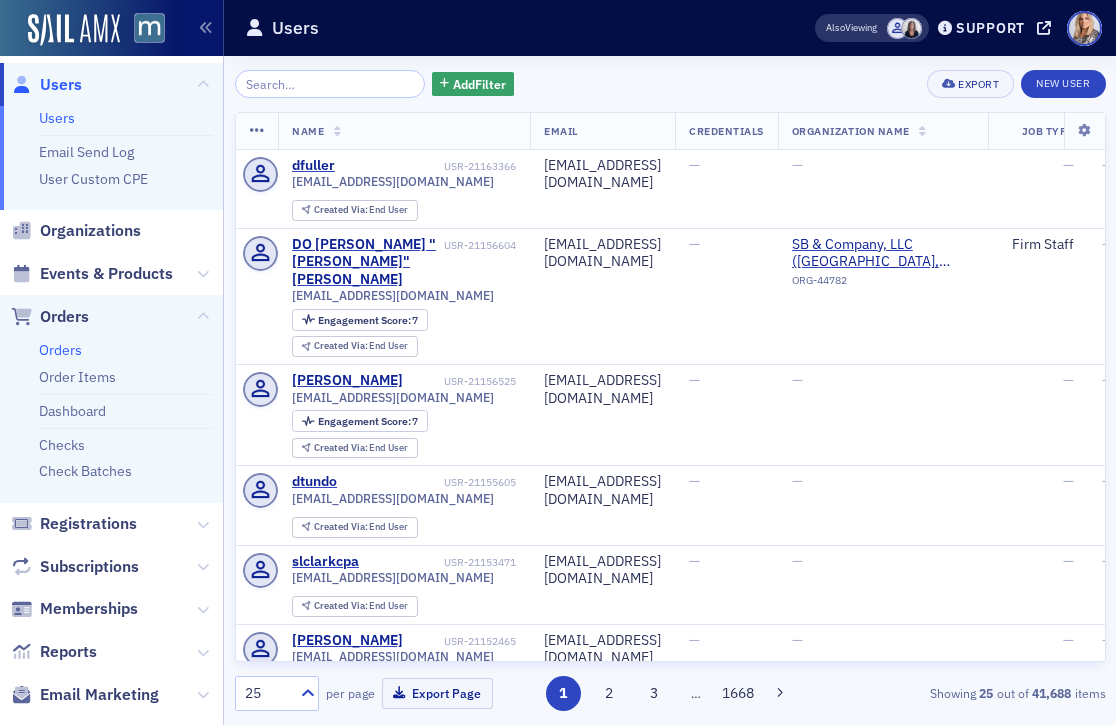 click on "Orders" 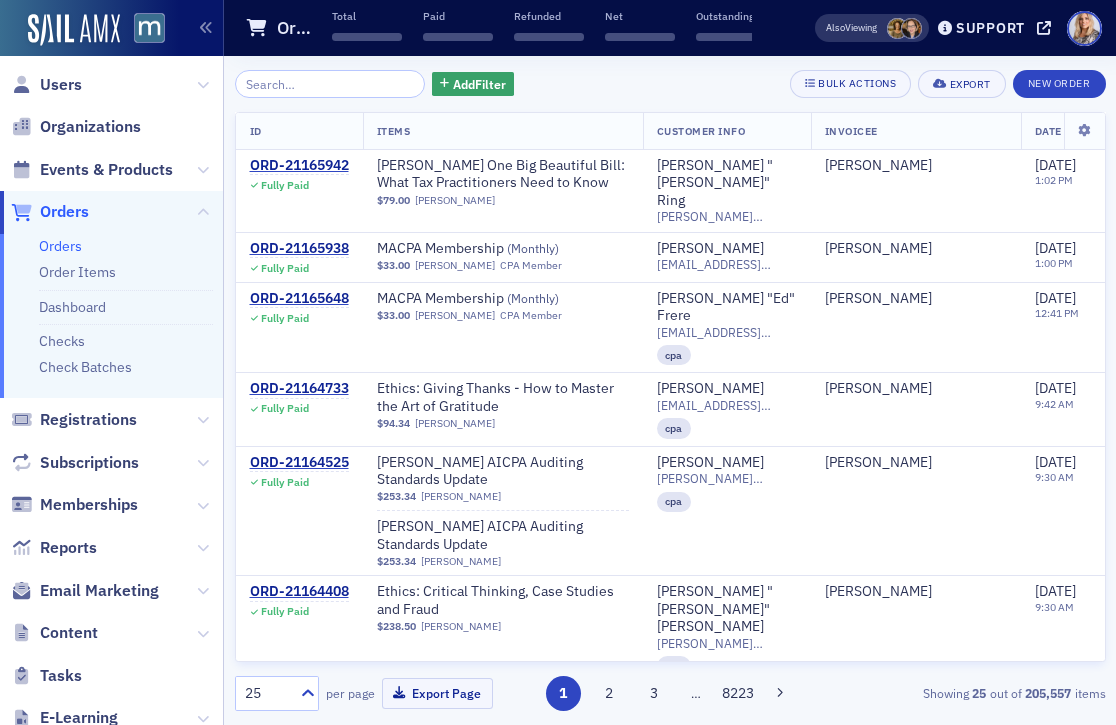 click 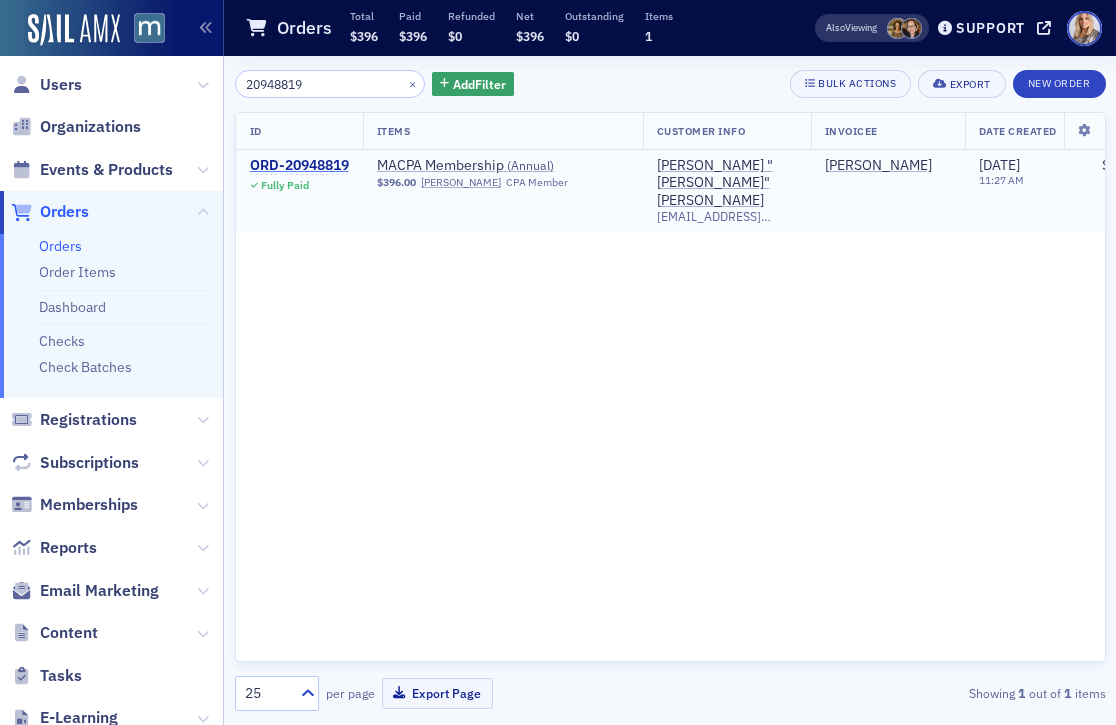 type on "20948819" 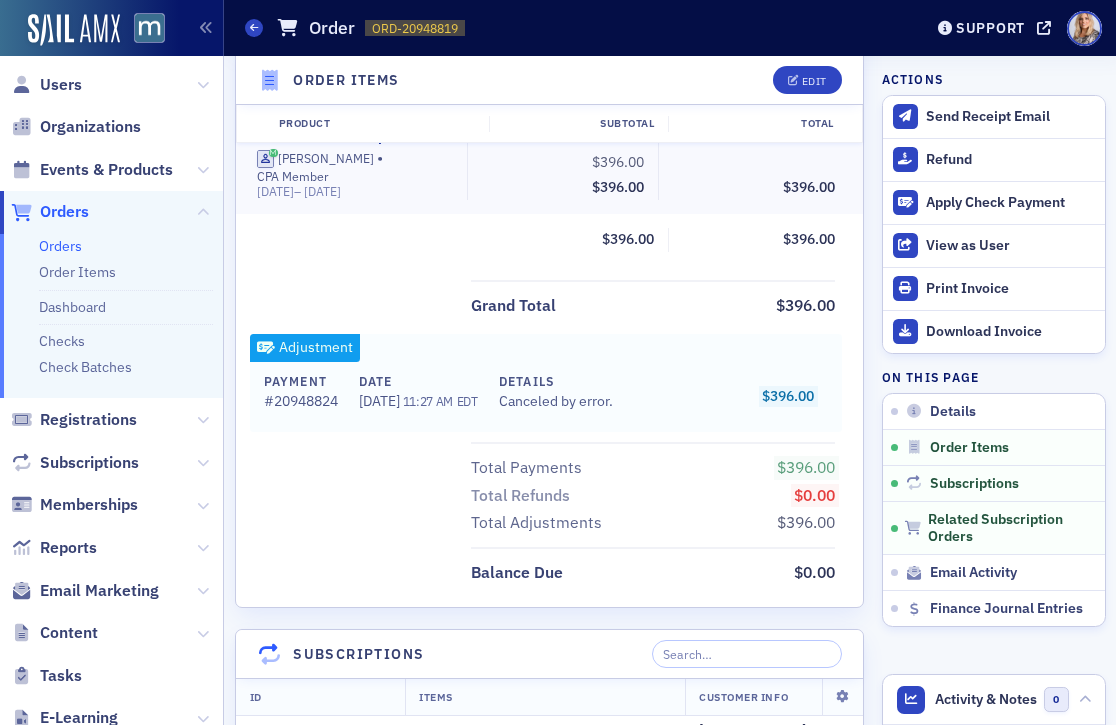 scroll, scrollTop: 0, scrollLeft: 0, axis: both 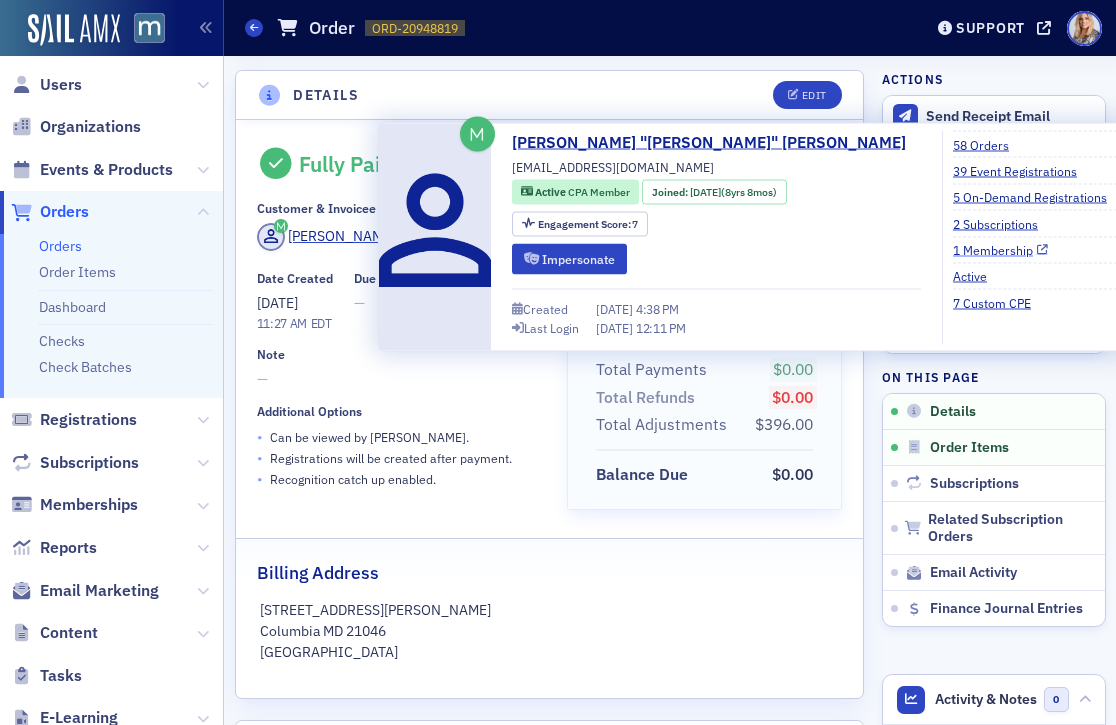 click on "1   Membership" at bounding box center (1000, 250) 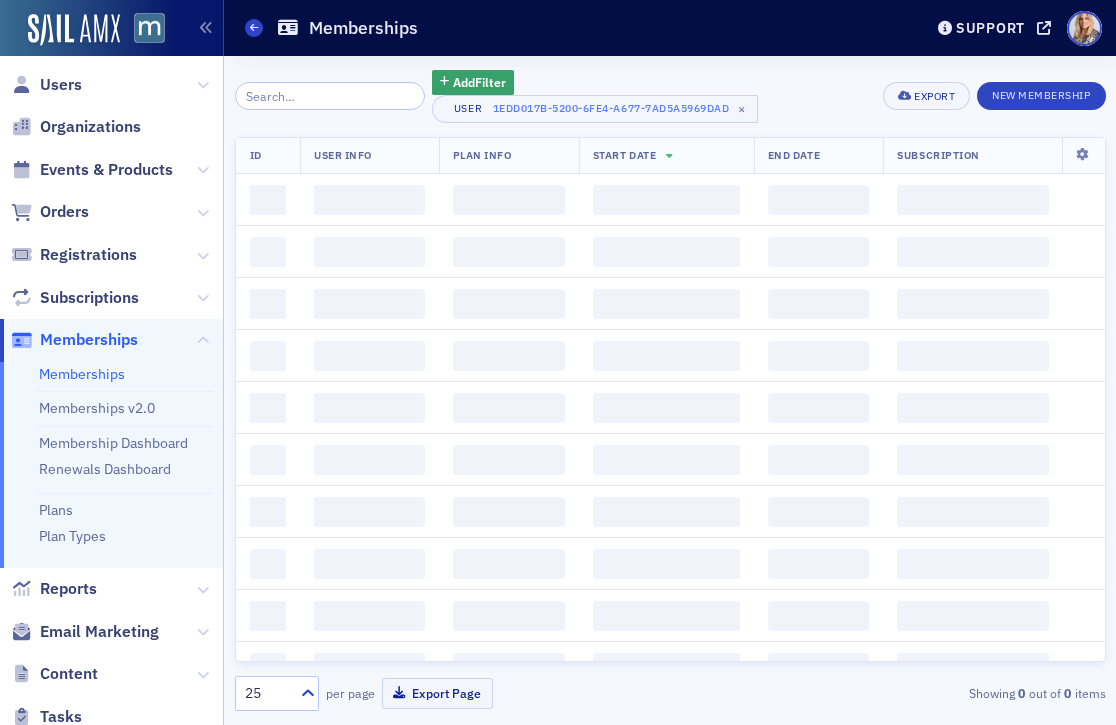 scroll, scrollTop: 0, scrollLeft: 0, axis: both 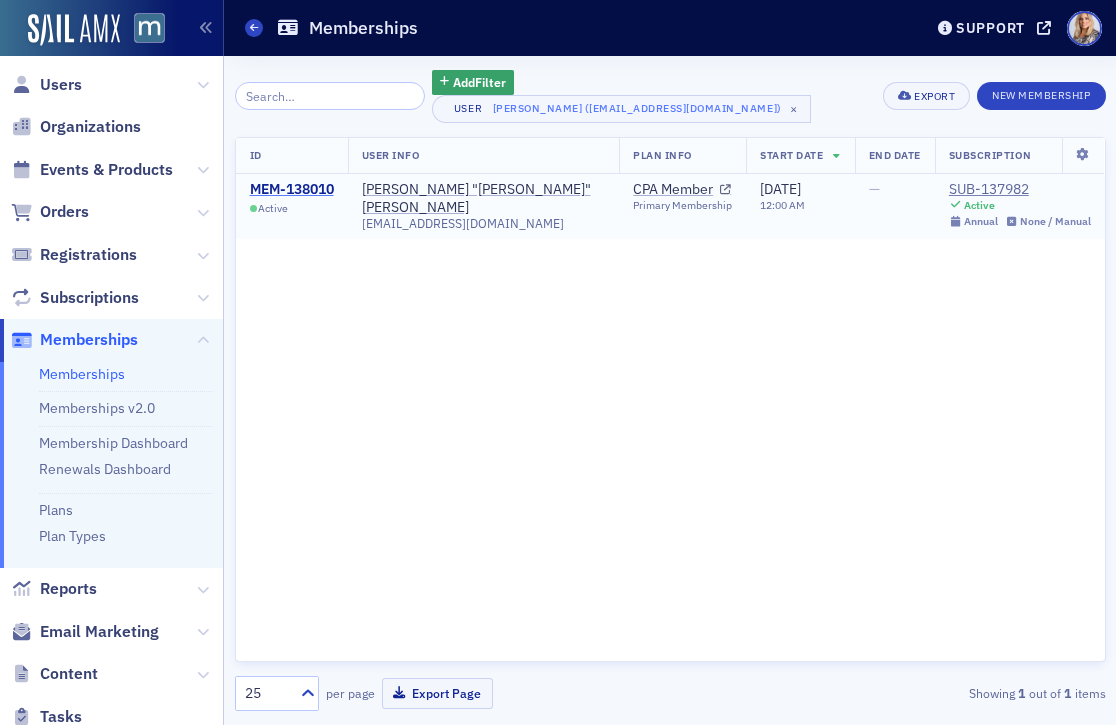 click on "MEM-138010" 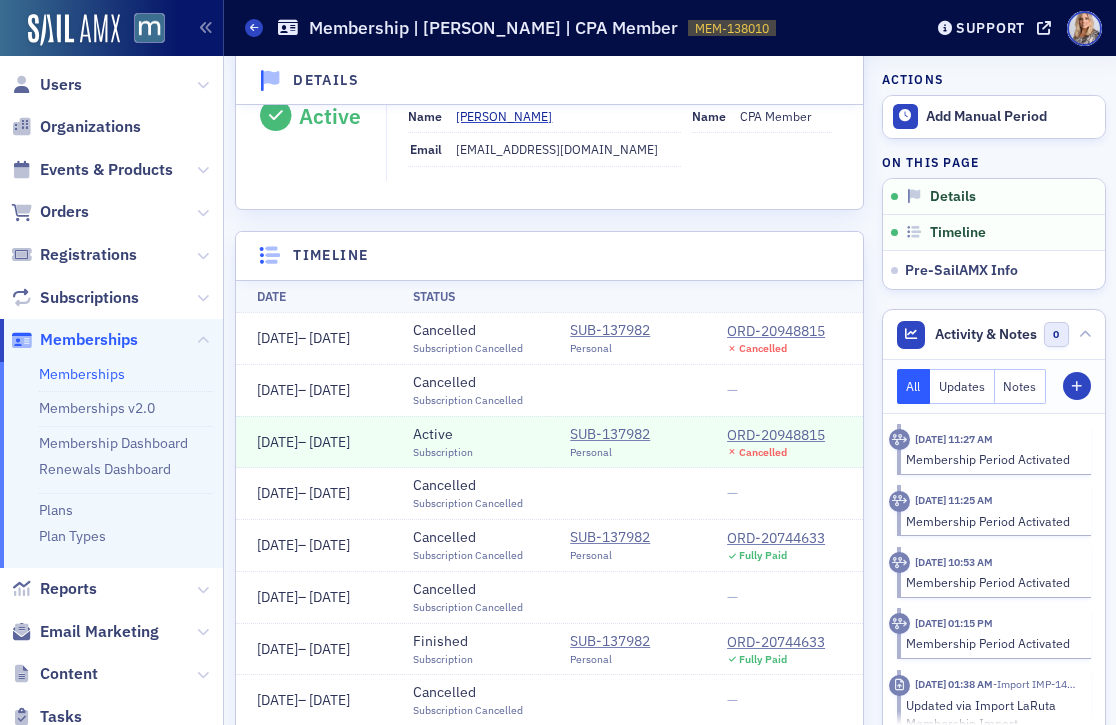 scroll, scrollTop: 139, scrollLeft: 0, axis: vertical 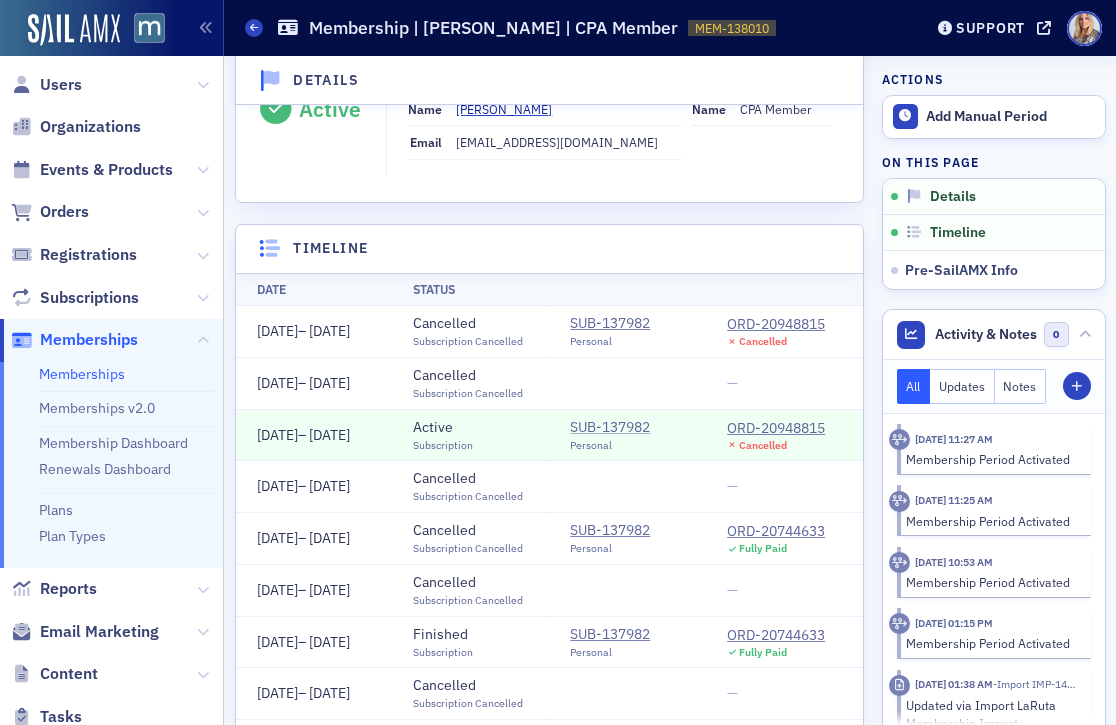 click on "SUB-137982" 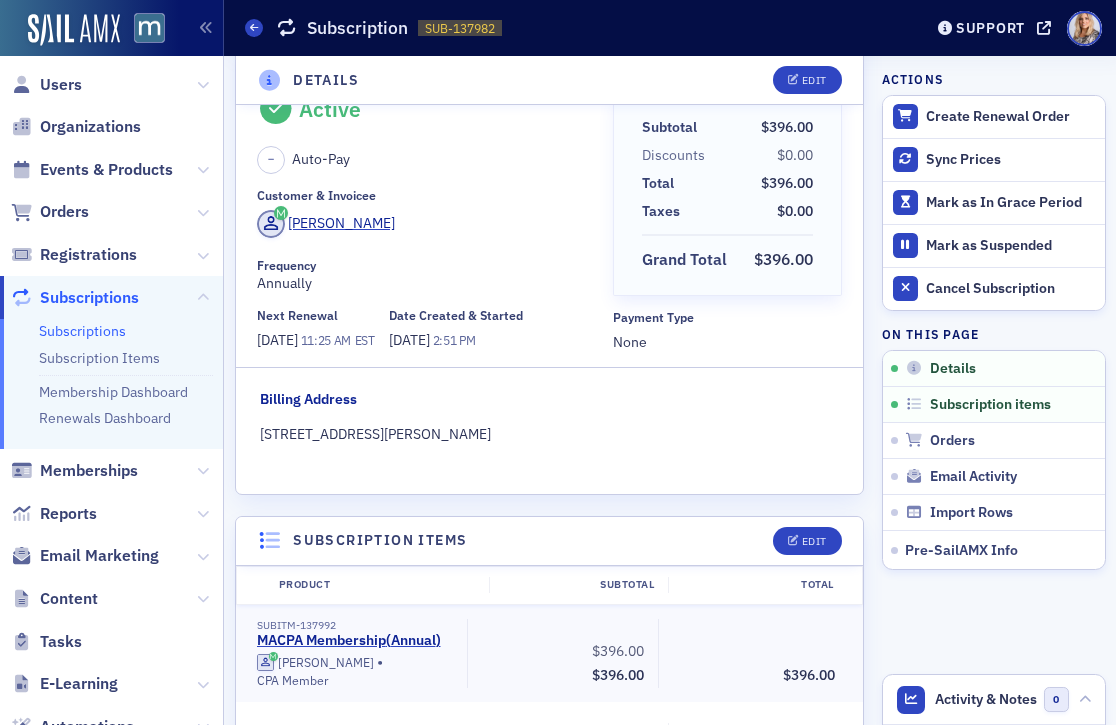 scroll, scrollTop: 56, scrollLeft: 0, axis: vertical 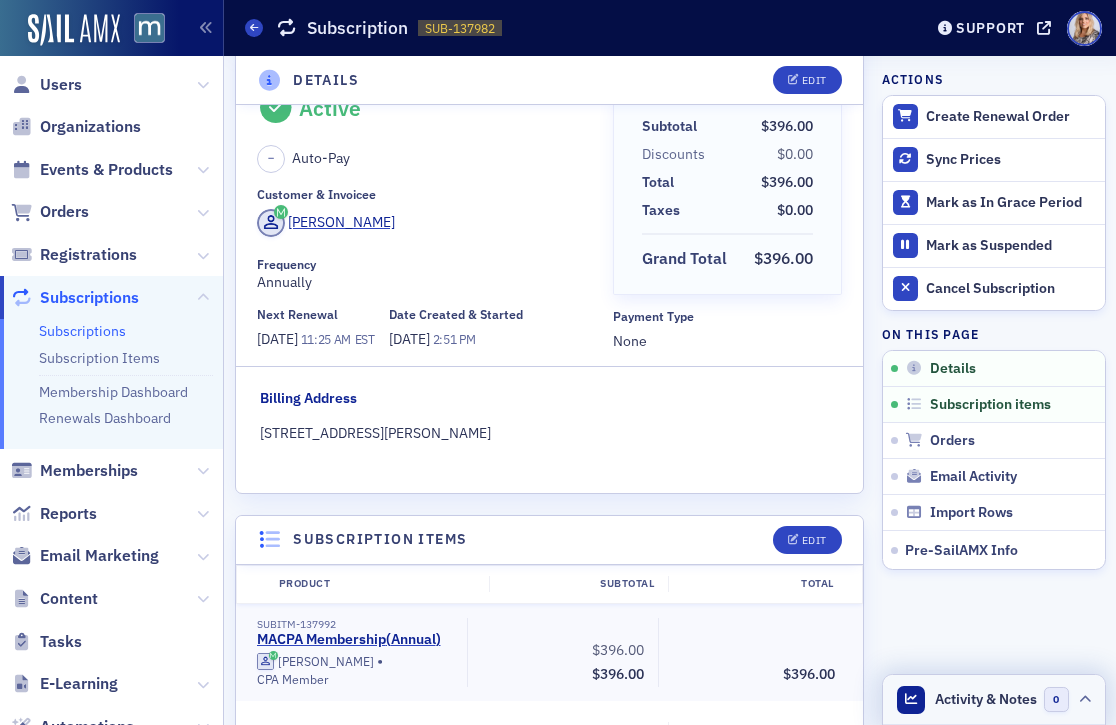 click on "Activity & Notes" 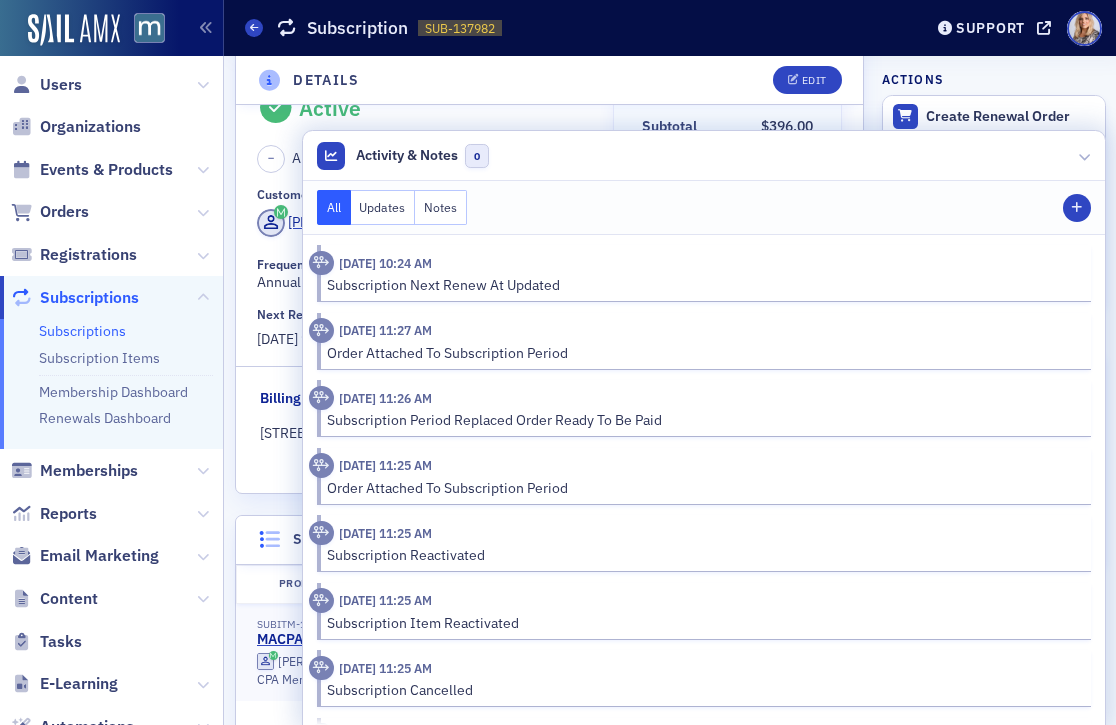 click on "Billing Address 7090 Samuel Morse Dr 400, Columbia, MD 21046, United States" 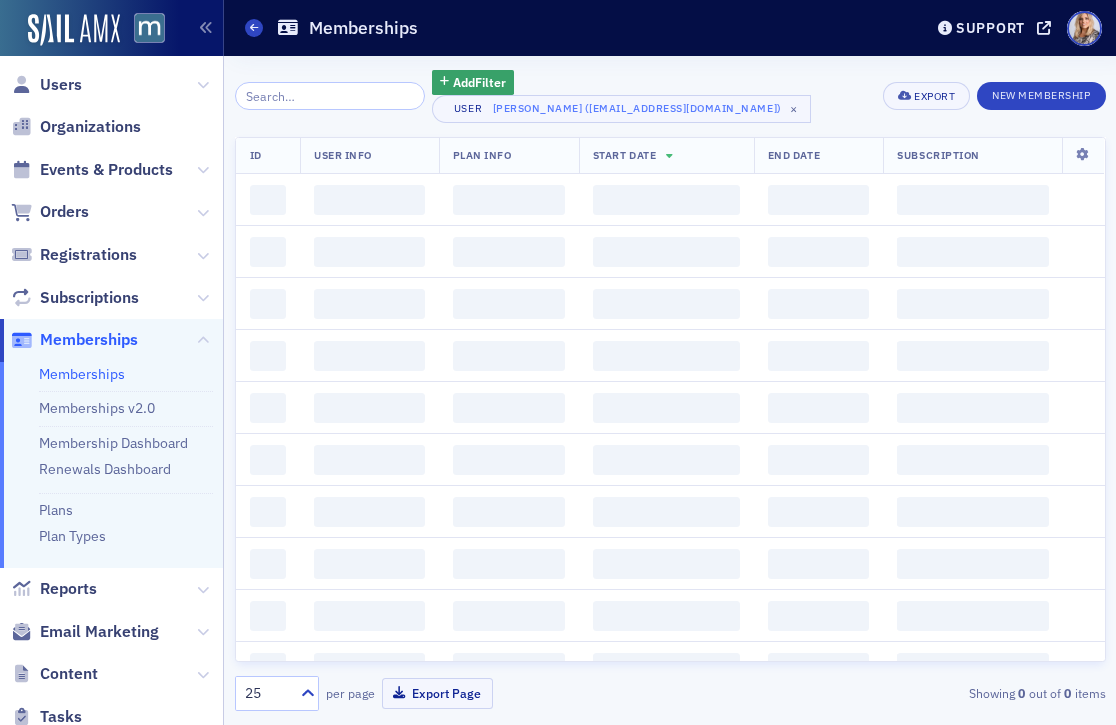 scroll, scrollTop: 0, scrollLeft: 0, axis: both 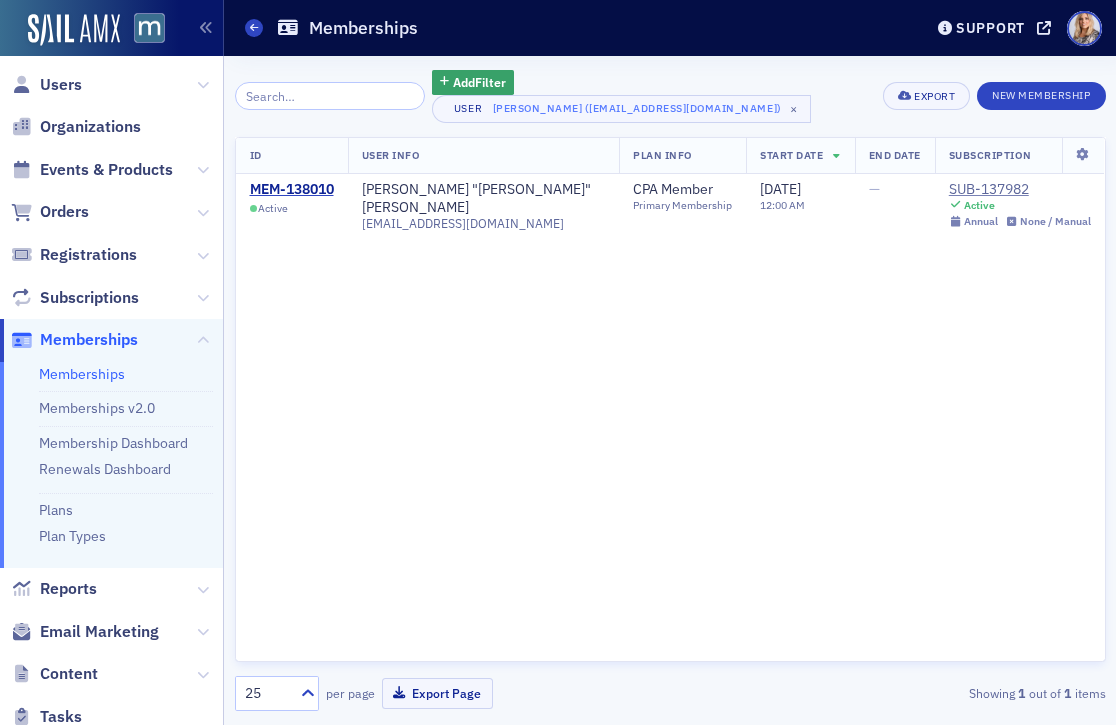 click on "ID   User Info   Plan Info   Start Date   End Date   Subscription   MEM-138010 Active [PERSON_NAME] "[PERSON_NAME]" [PERSON_NAME] [EMAIL_ADDRESS][DOMAIN_NAME] CPA Member Primary Membership [DATE] 12:00 AM — SUB-137982 Active Annual None /   Manual" 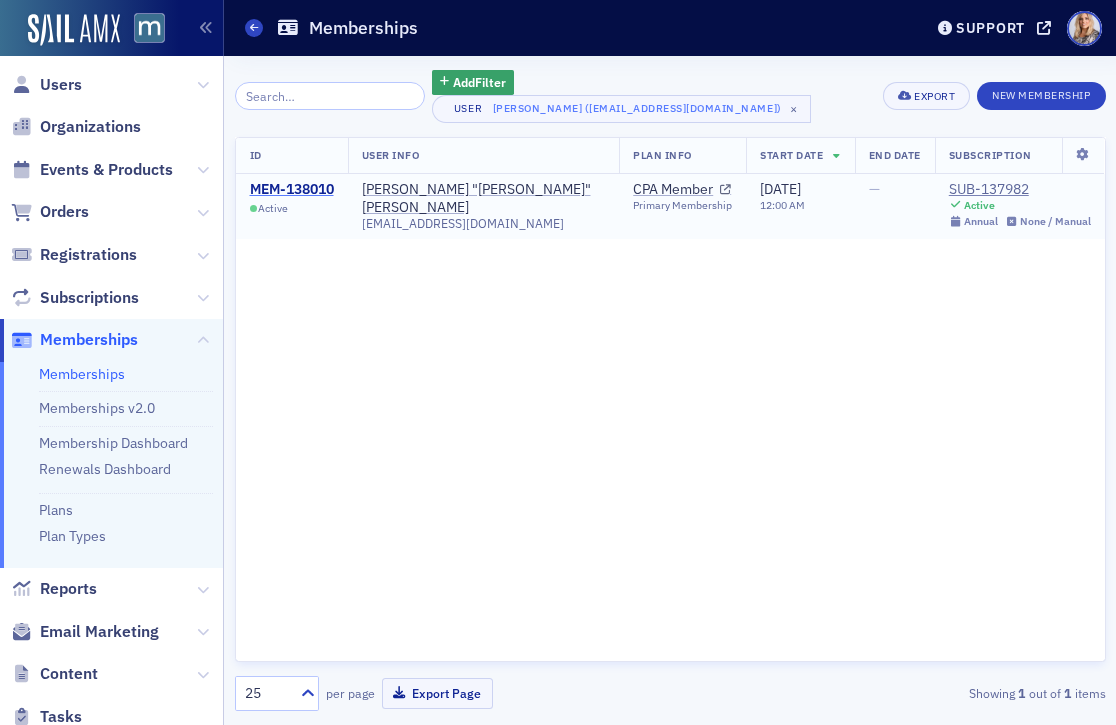 click on "MEM-138010" 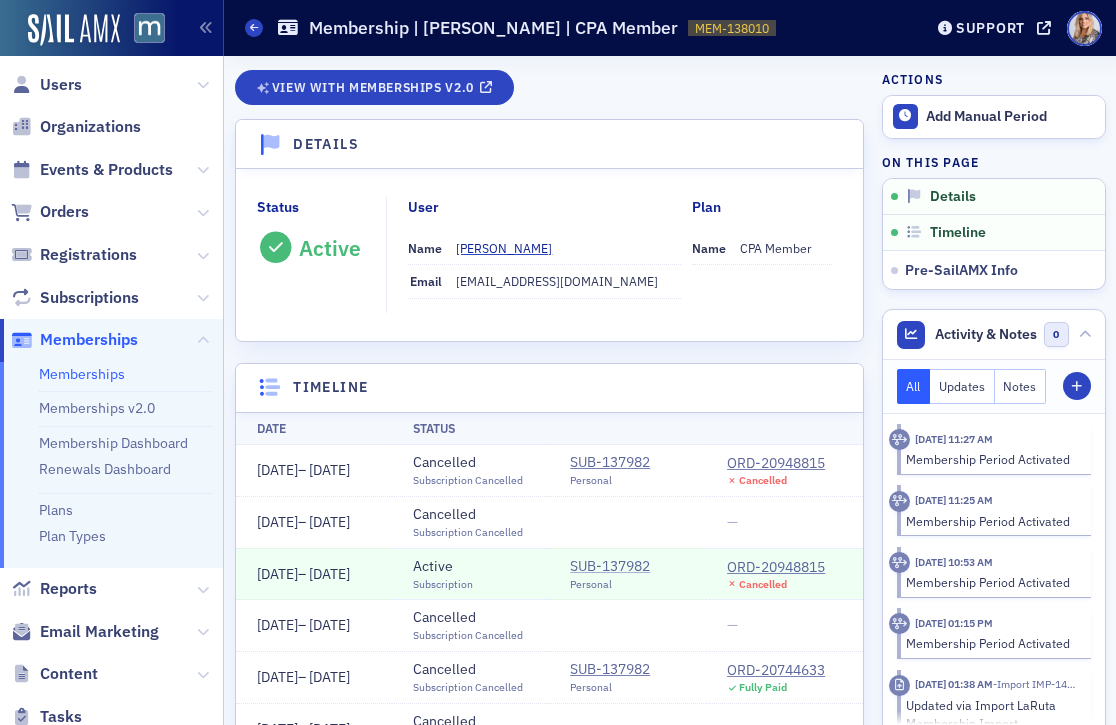 click on "SUB-137982" 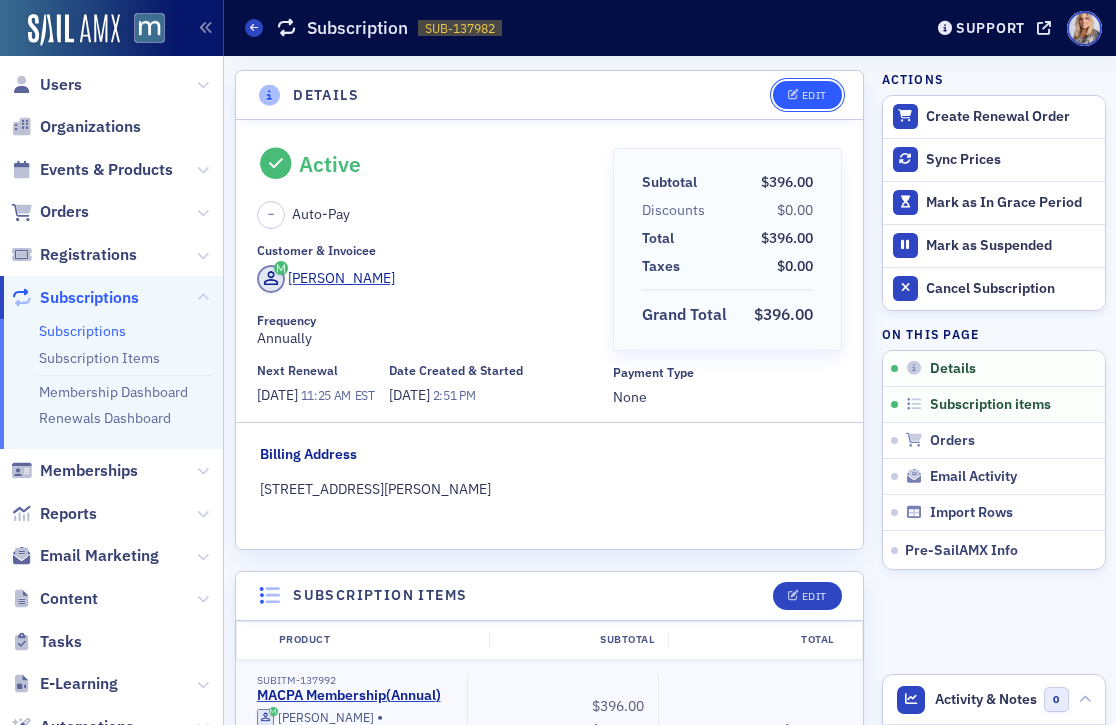 click on "Edit" 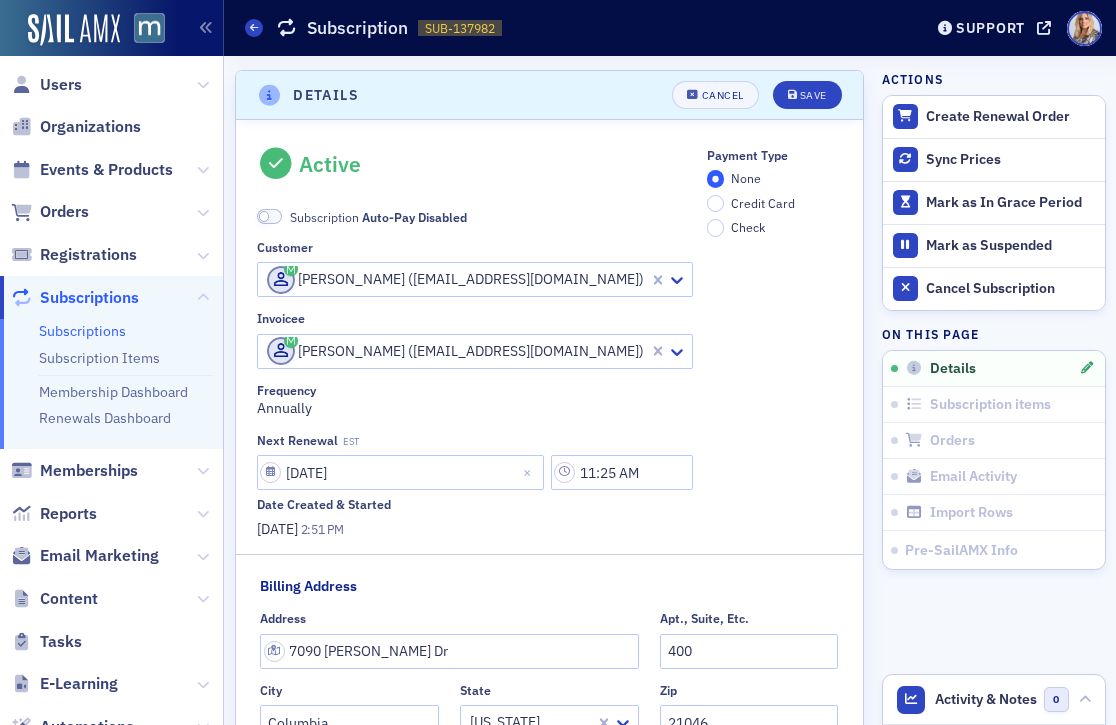 scroll, scrollTop: 4, scrollLeft: 0, axis: vertical 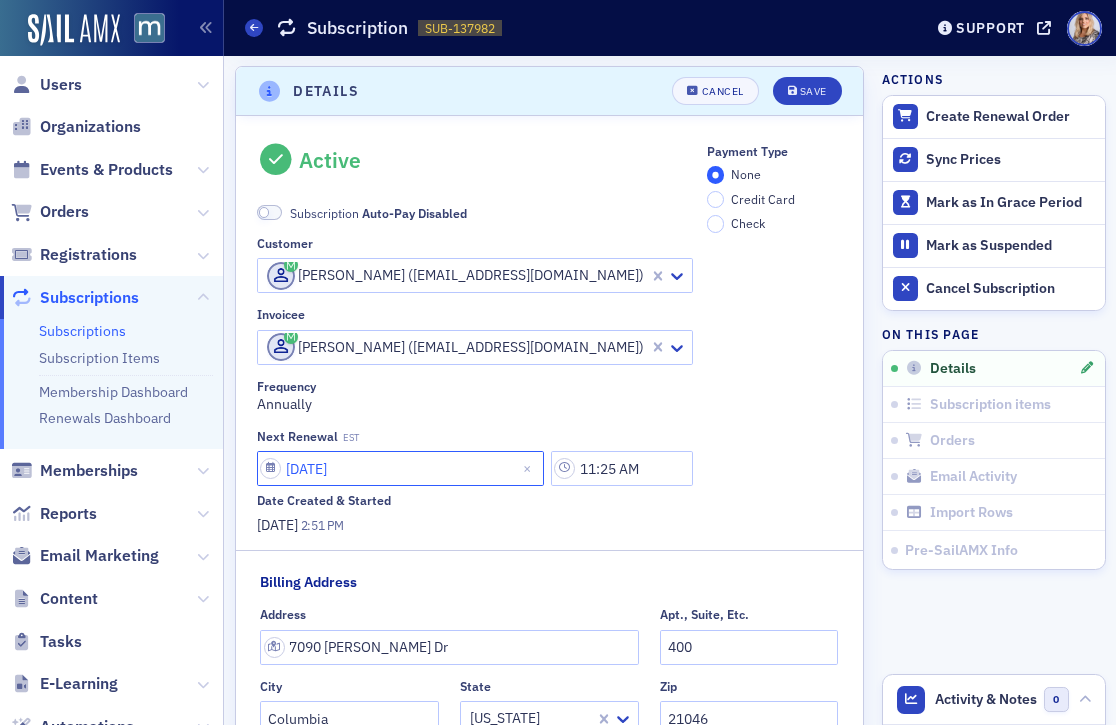 click on "[DATE]" 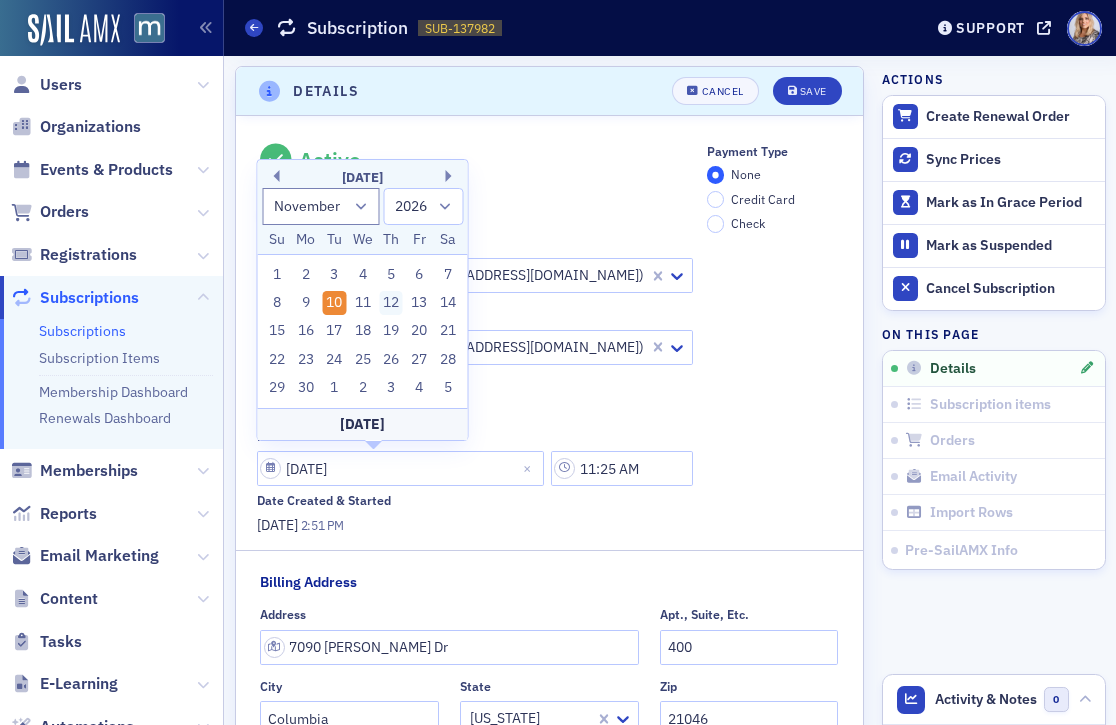 click on "12" at bounding box center (391, 303) 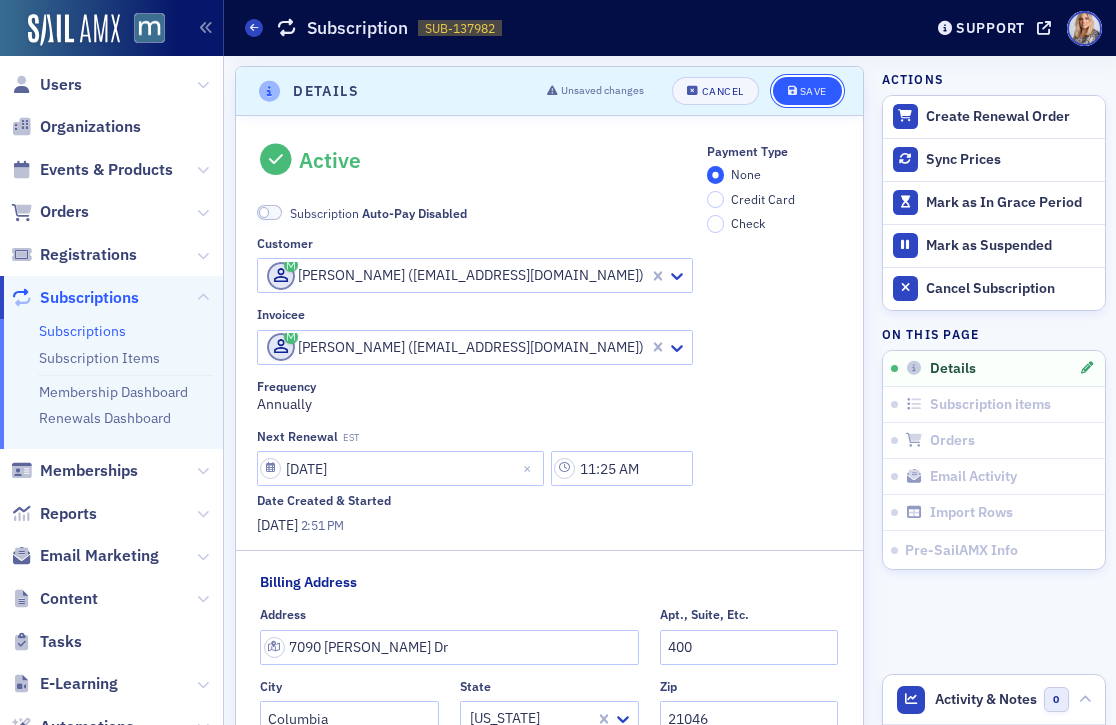 click on "Save" 